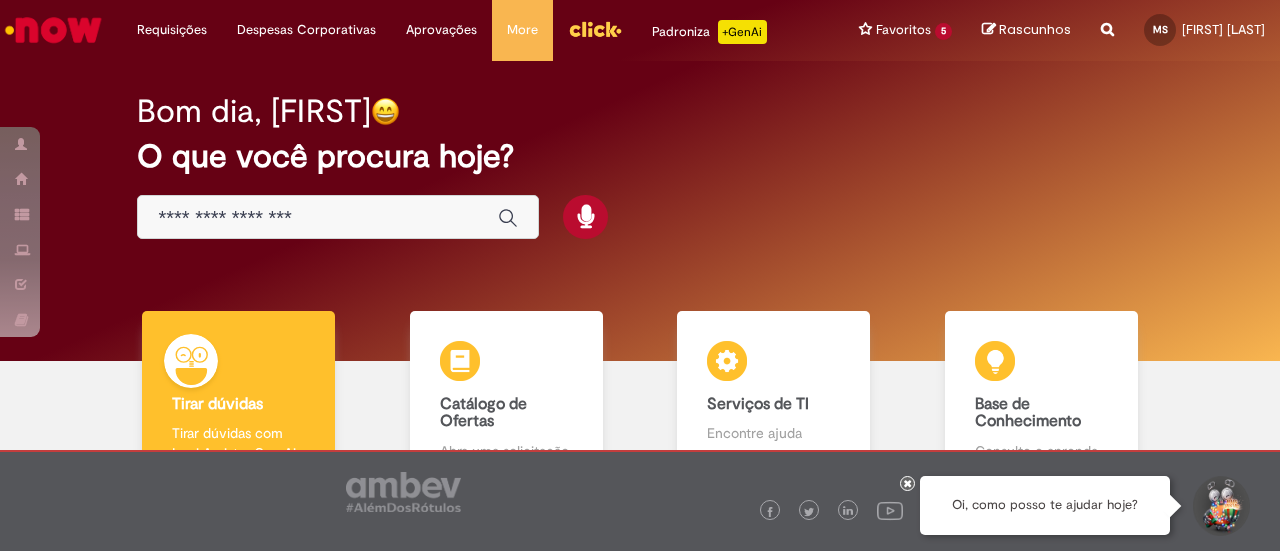 scroll, scrollTop: 0, scrollLeft: 0, axis: both 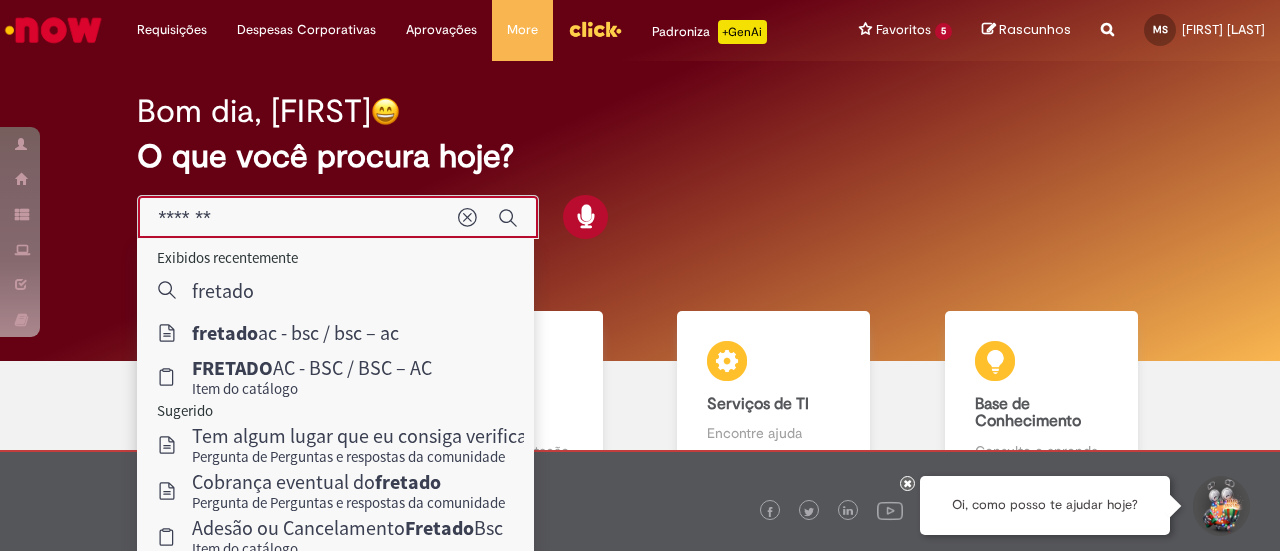 type on "**********" 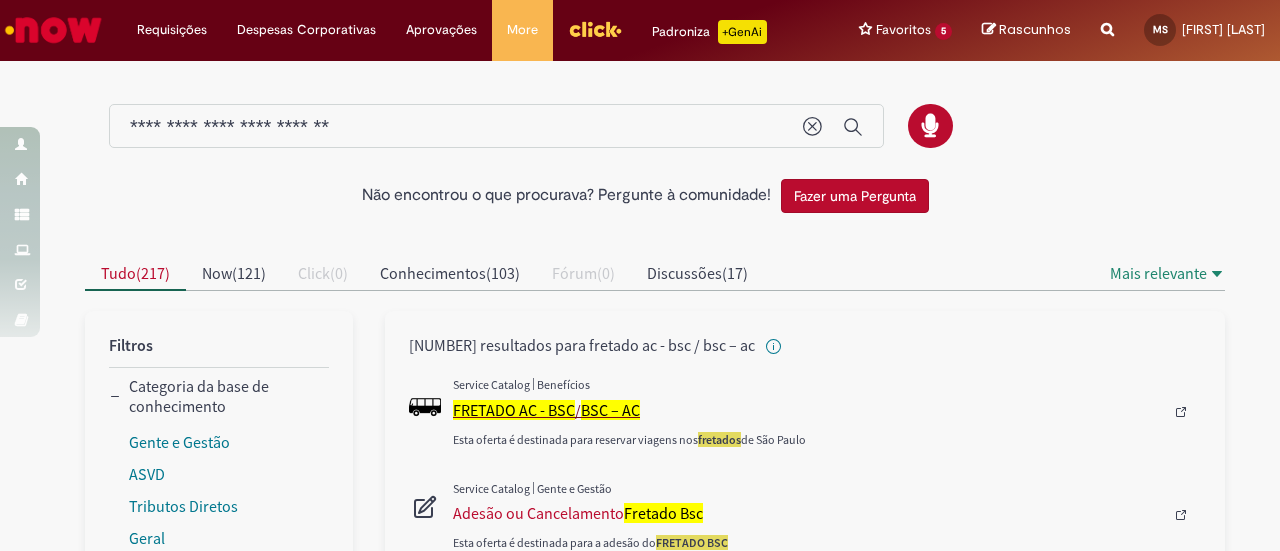 click on "FRETADO AC - BSC" at bounding box center (514, 410) 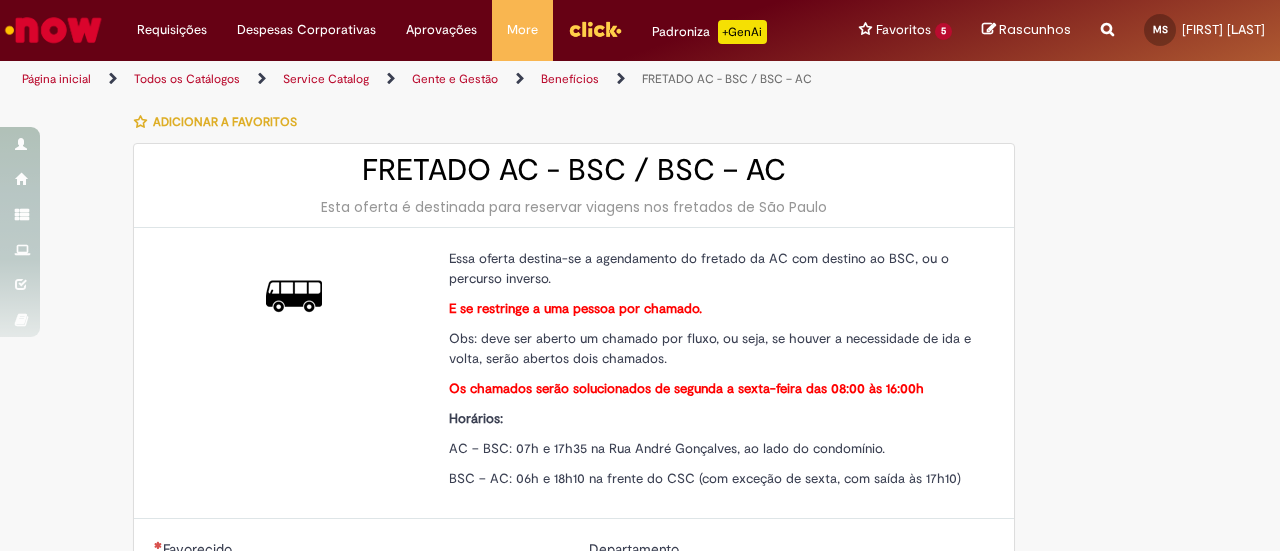 type on "********" 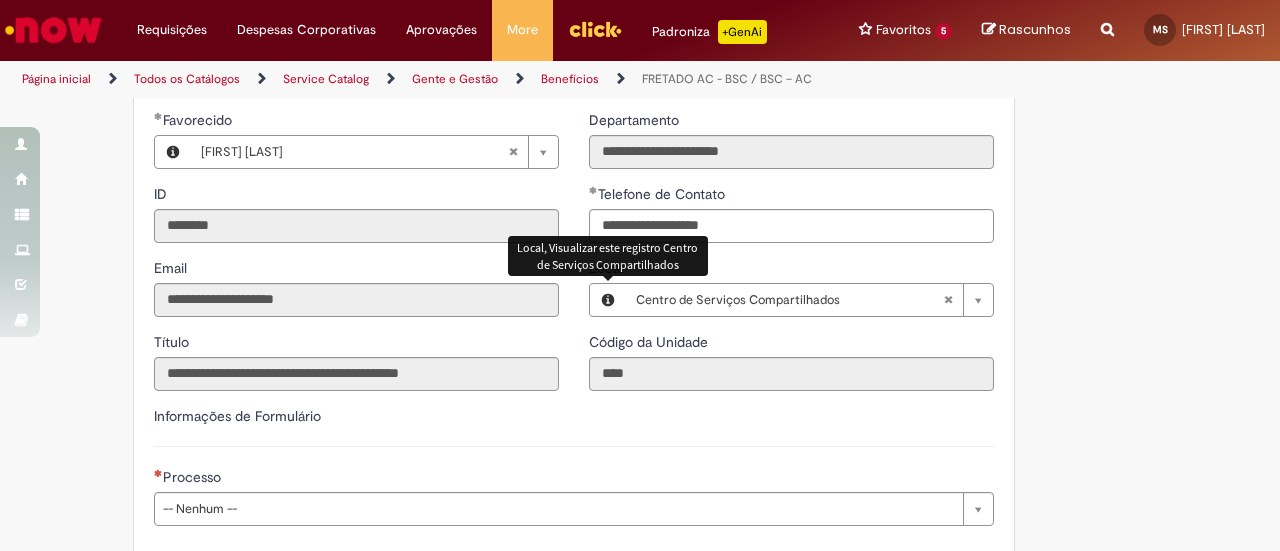 scroll, scrollTop: 500, scrollLeft: 0, axis: vertical 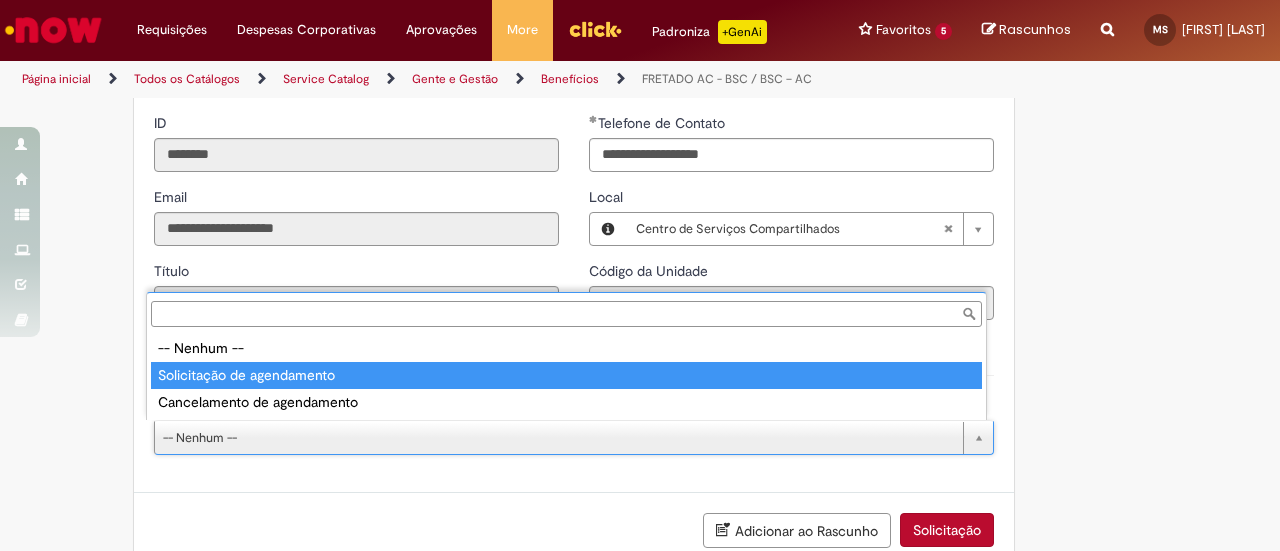 type on "**********" 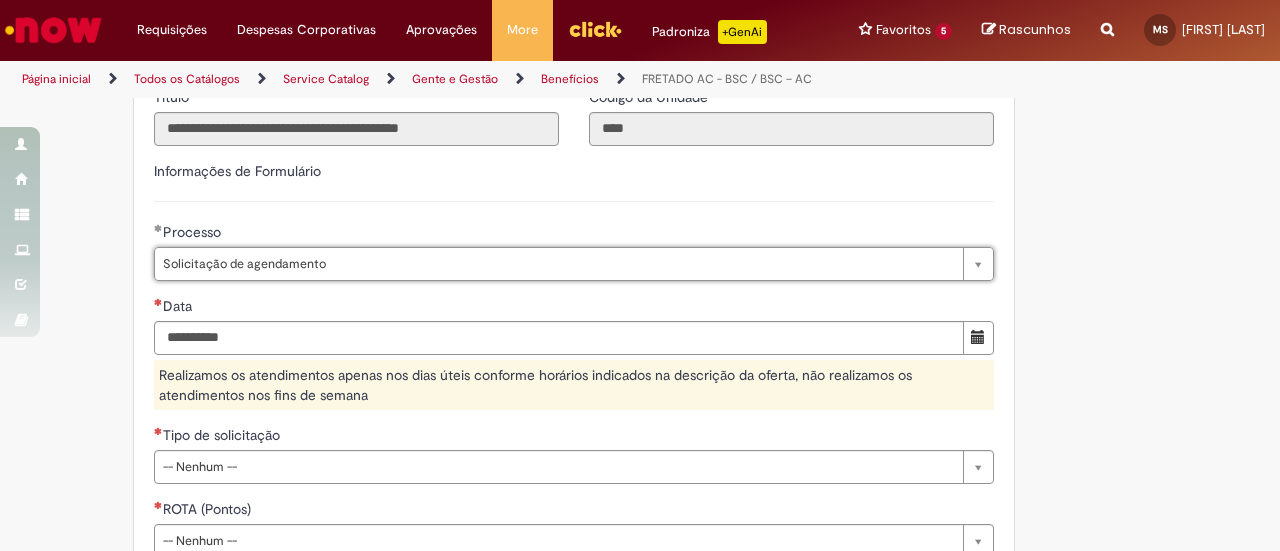 scroll, scrollTop: 700, scrollLeft: 0, axis: vertical 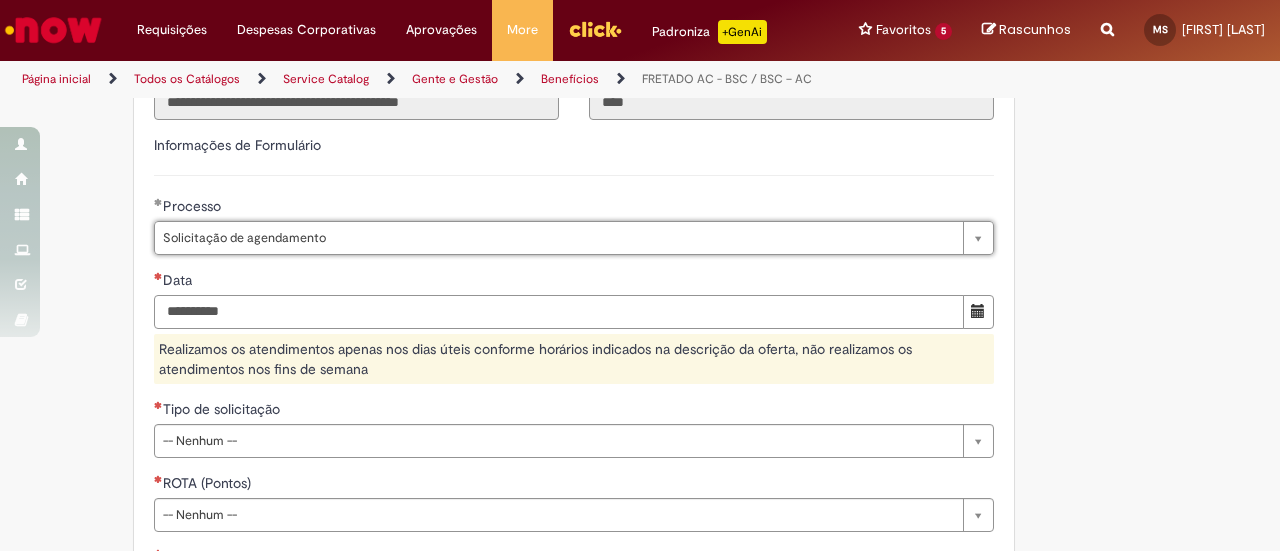 click on "Data" at bounding box center (559, 312) 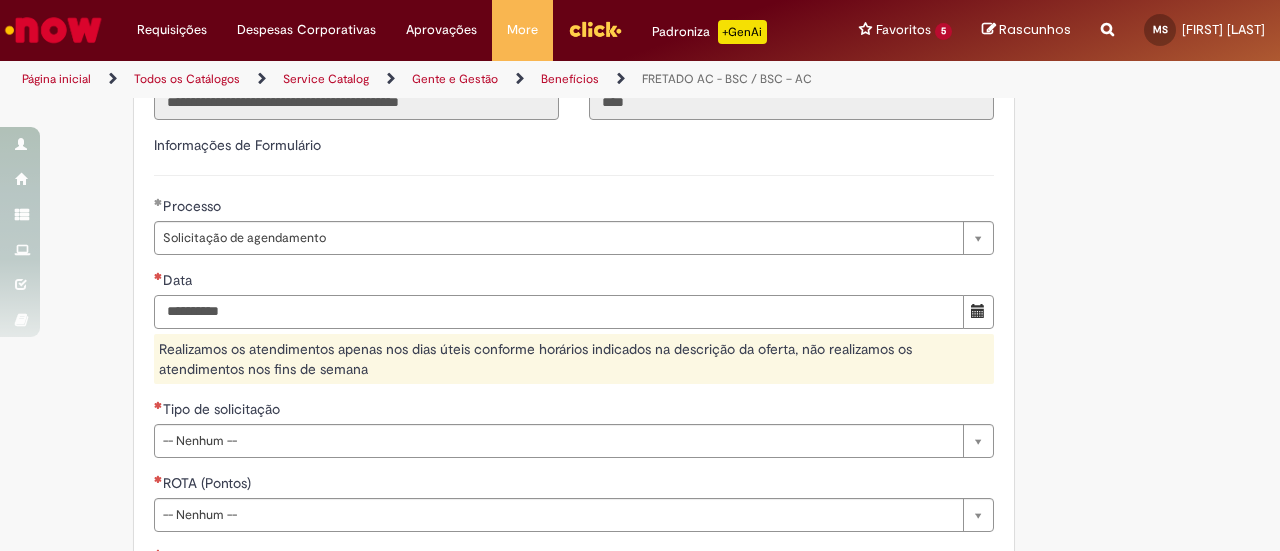 click on "Data" at bounding box center [559, 312] 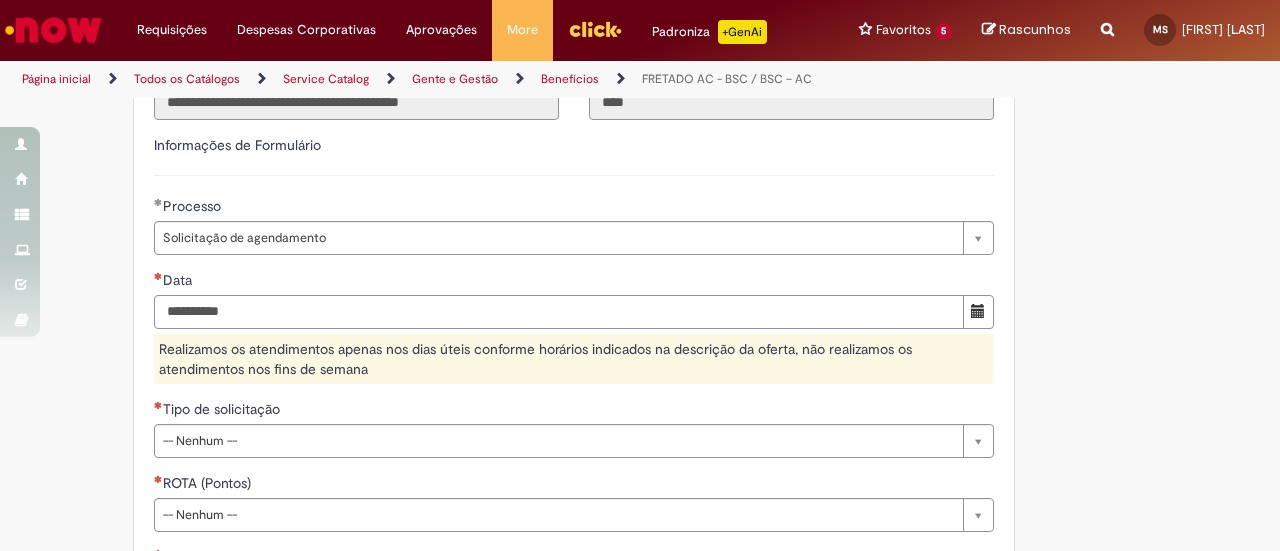 click on "Data" at bounding box center (559, 312) 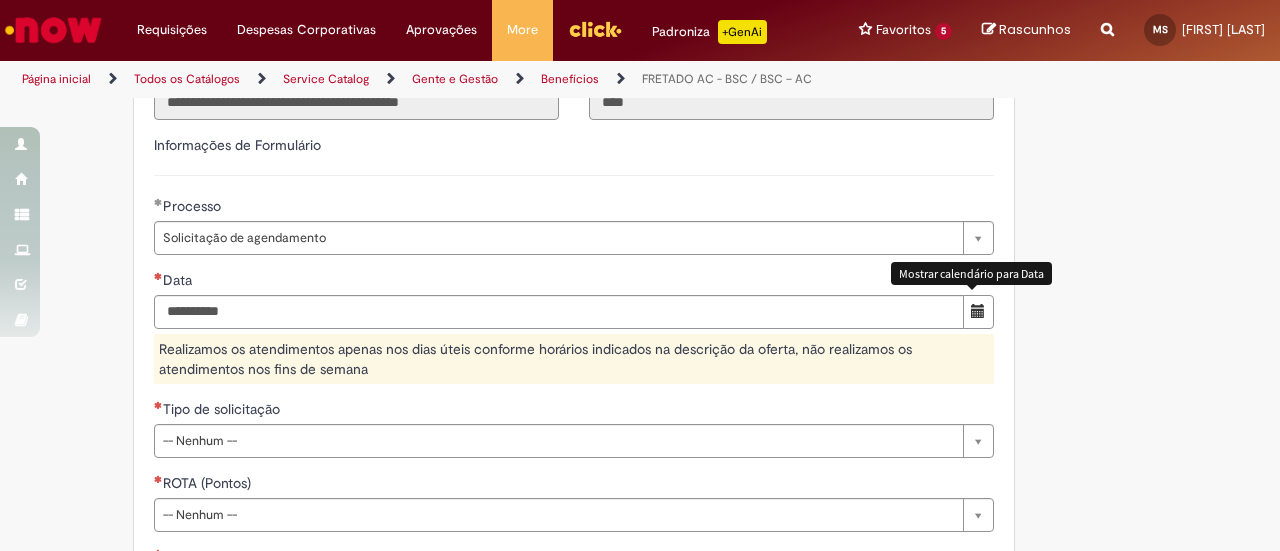 click at bounding box center [978, 311] 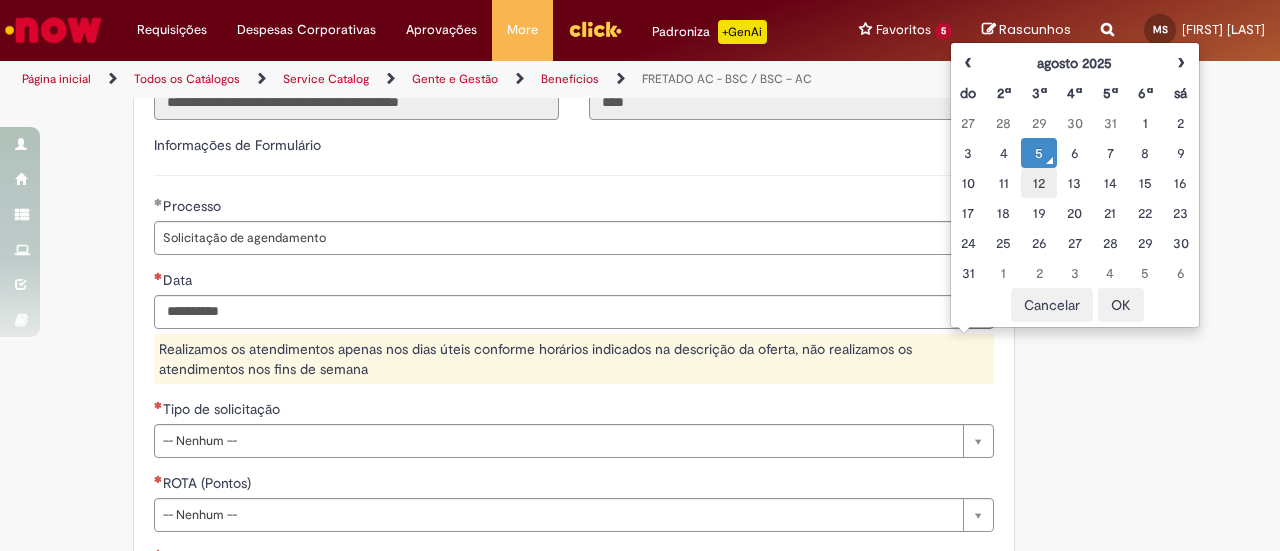 click on "12" at bounding box center [1038, 183] 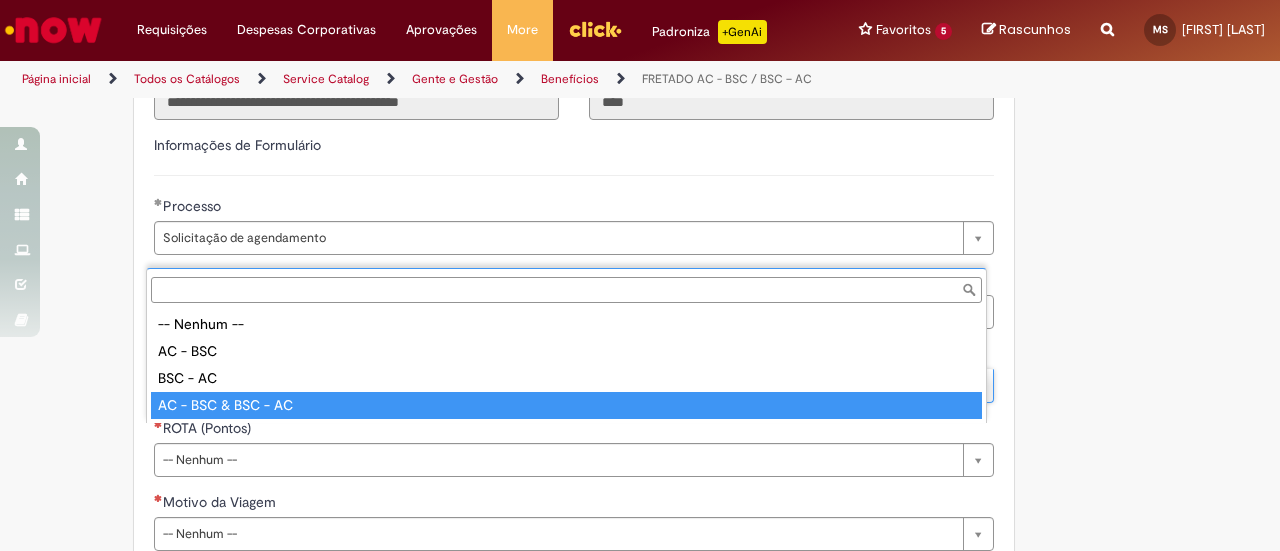type on "**********" 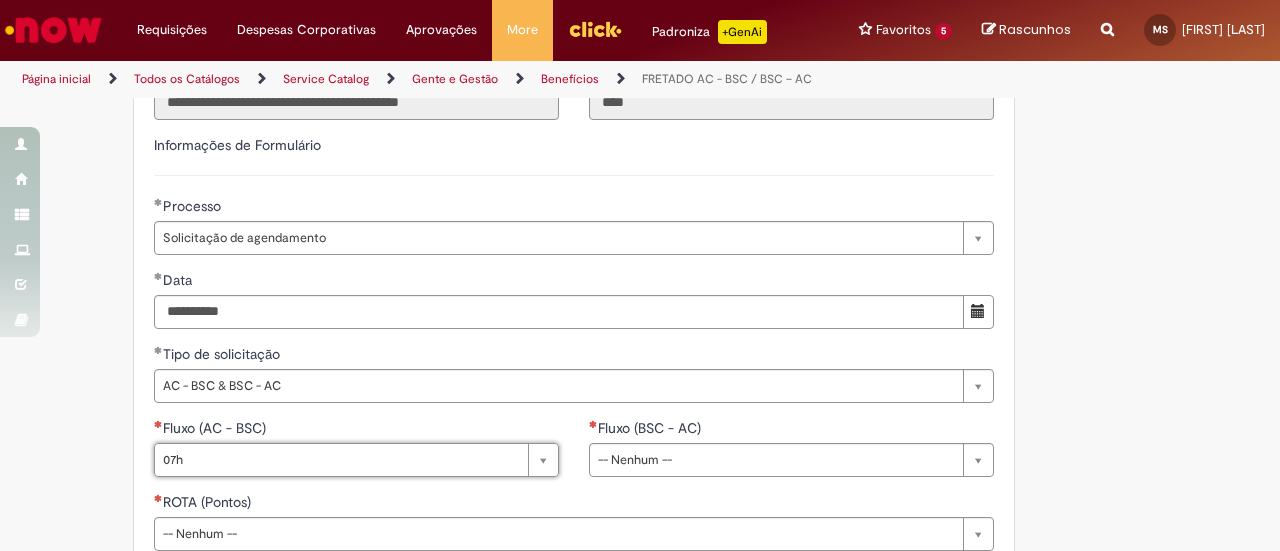 type on "***" 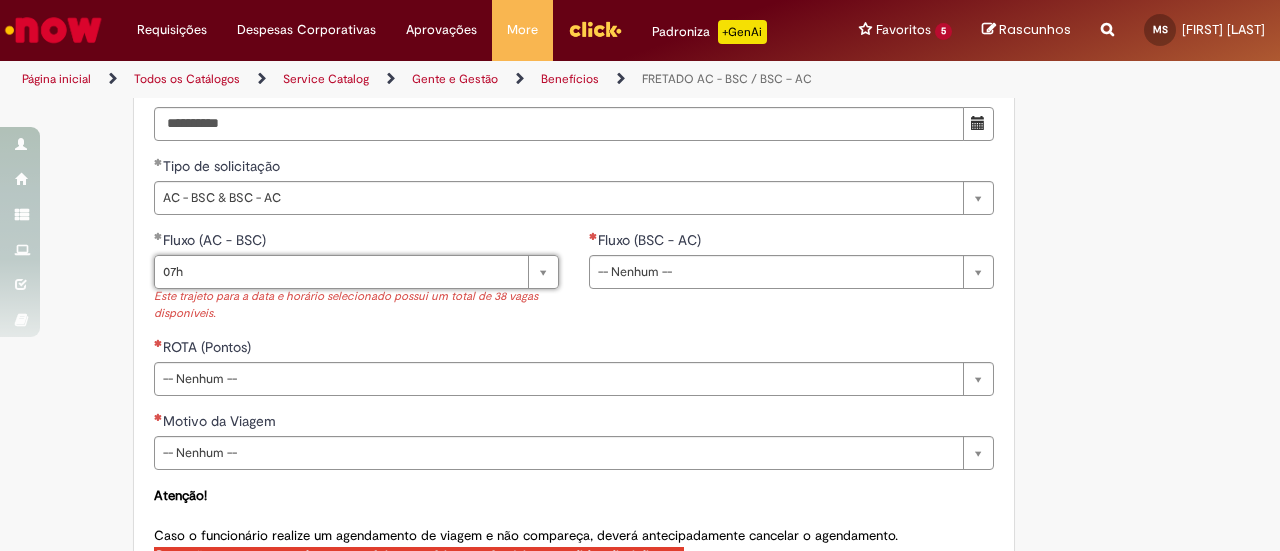 scroll, scrollTop: 900, scrollLeft: 0, axis: vertical 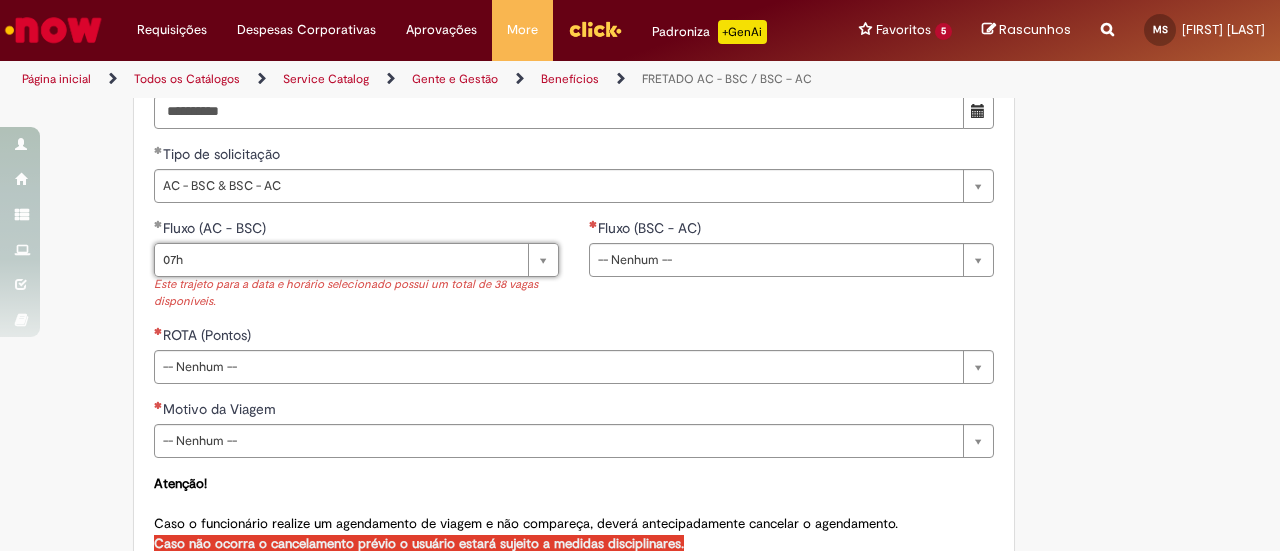 click on "**********" at bounding box center (791, 255) 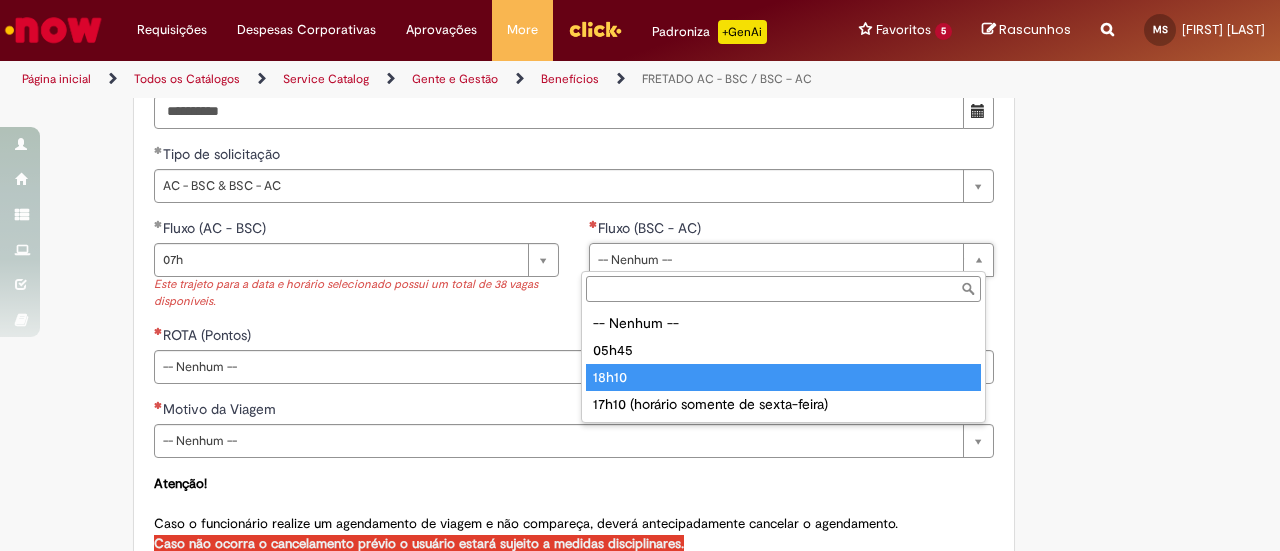 type on "*****" 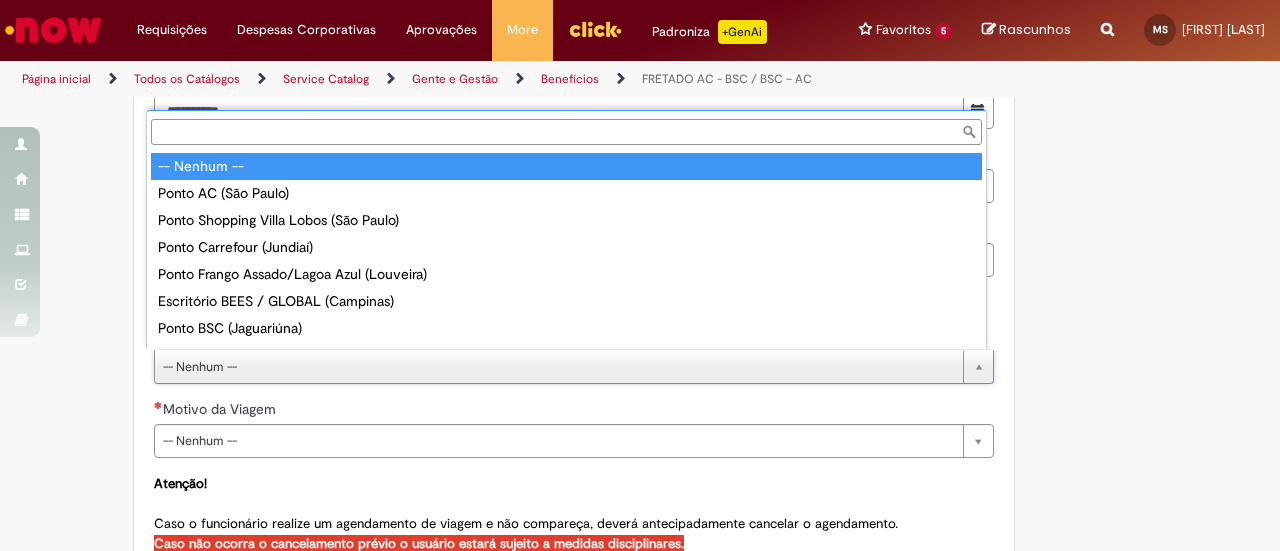 scroll, scrollTop: 16, scrollLeft: 0, axis: vertical 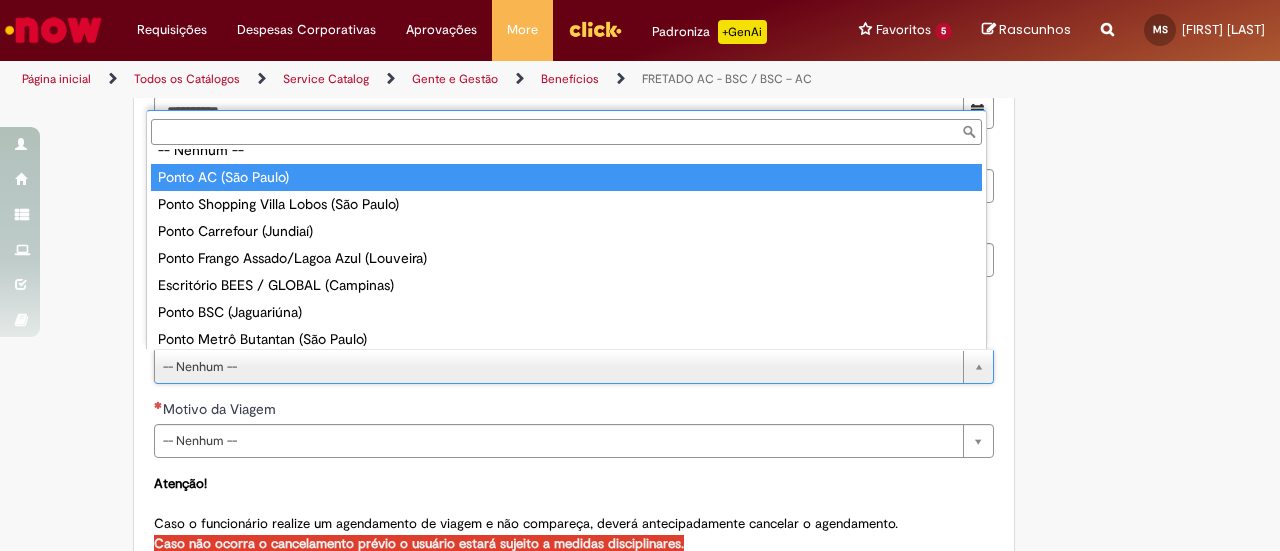 type on "**********" 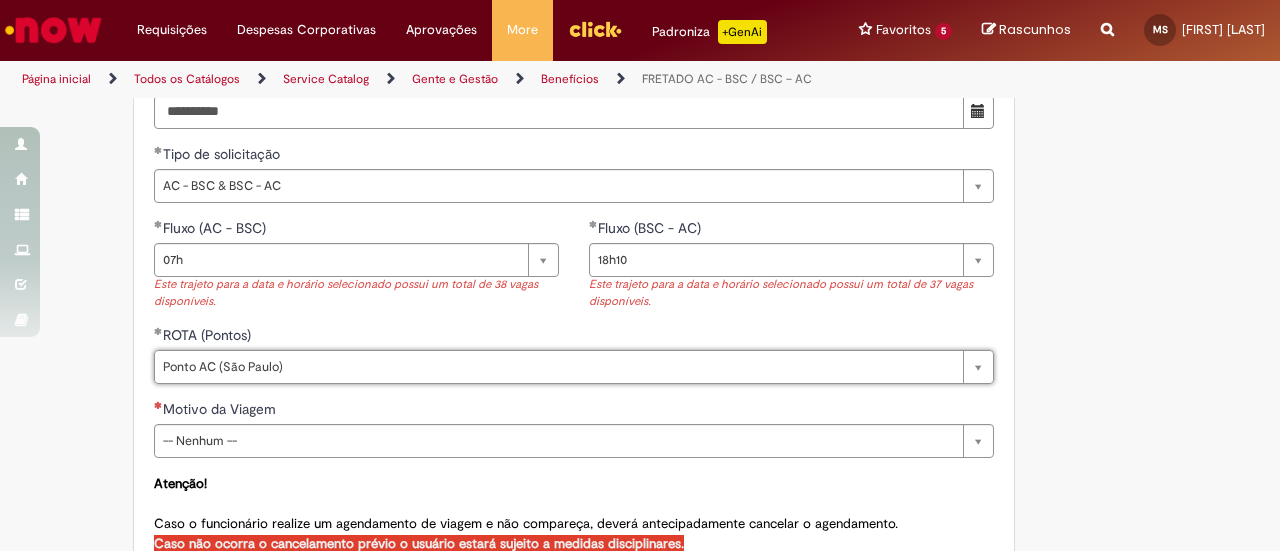 scroll, scrollTop: 1000, scrollLeft: 0, axis: vertical 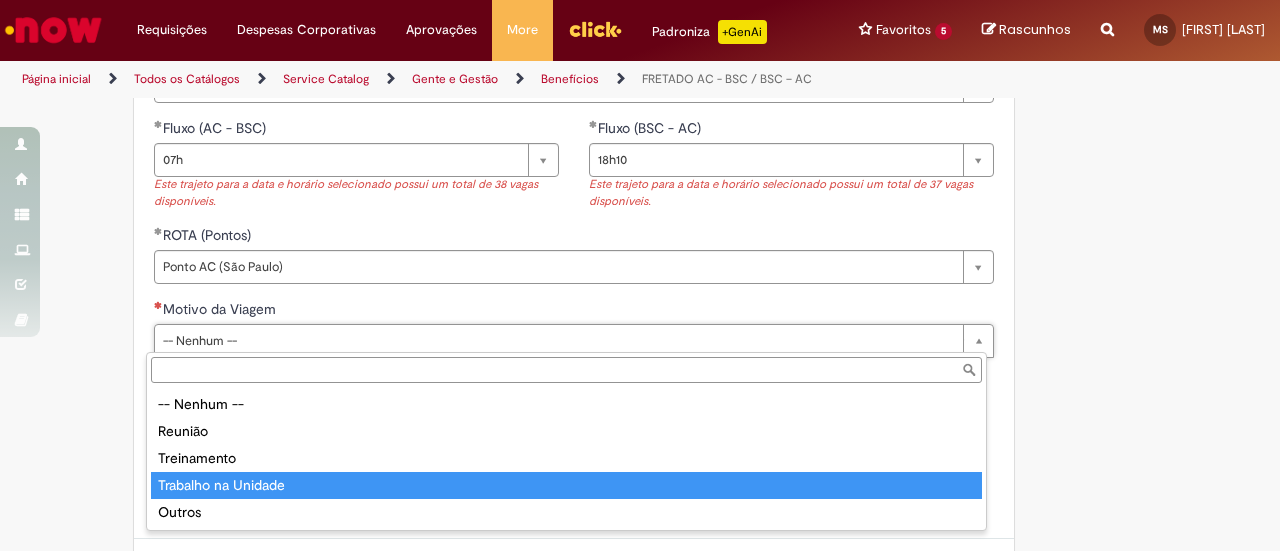 type on "**********" 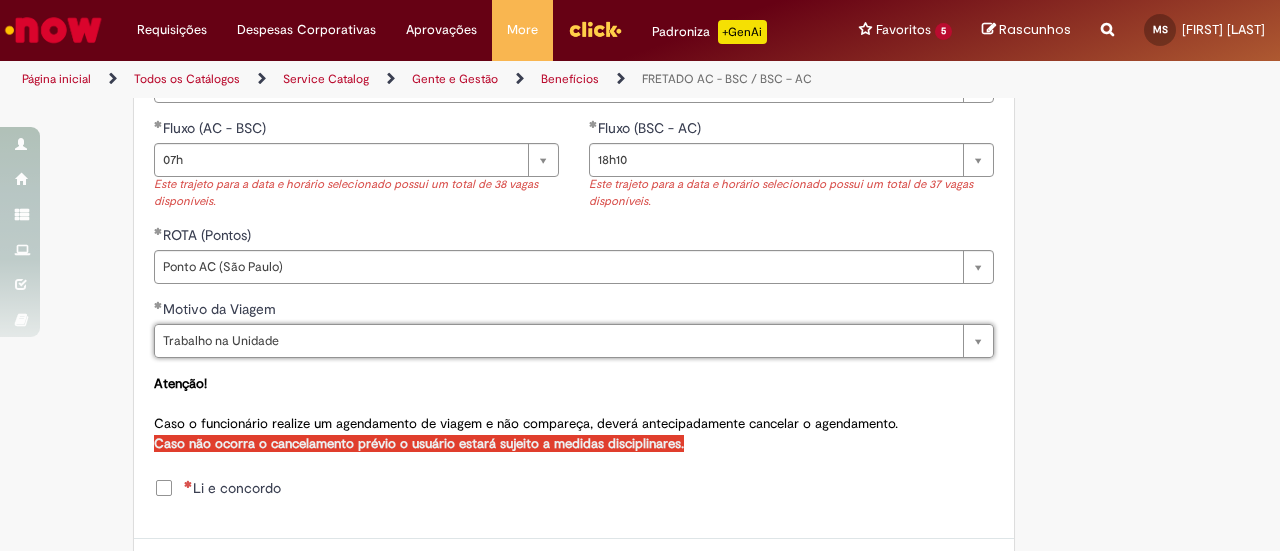 click at bounding box center [188, 484] 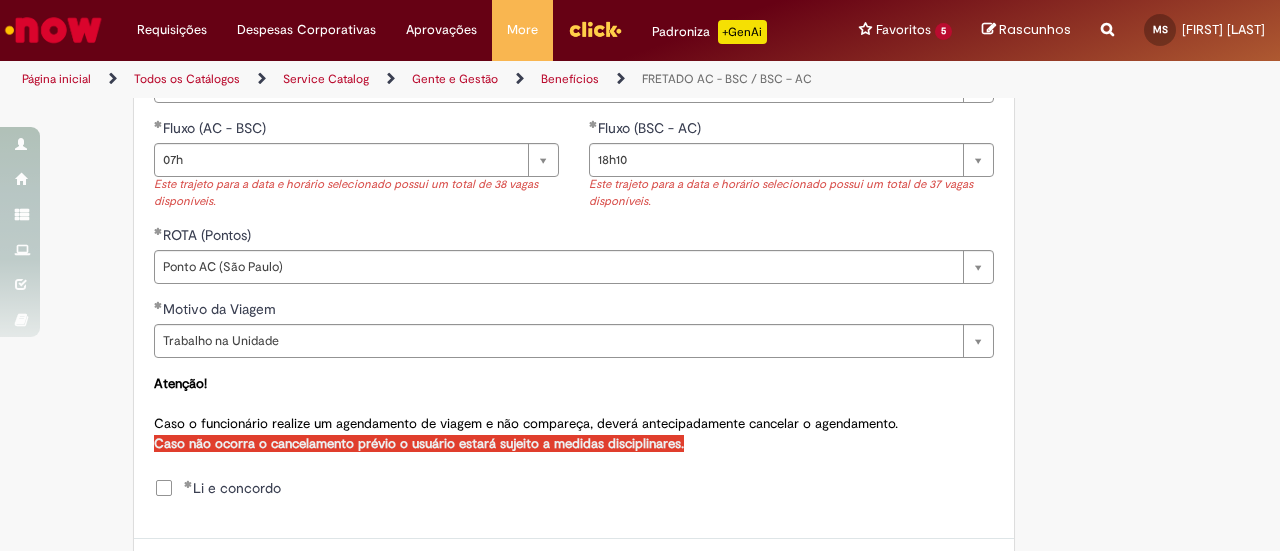 scroll, scrollTop: 1168, scrollLeft: 0, axis: vertical 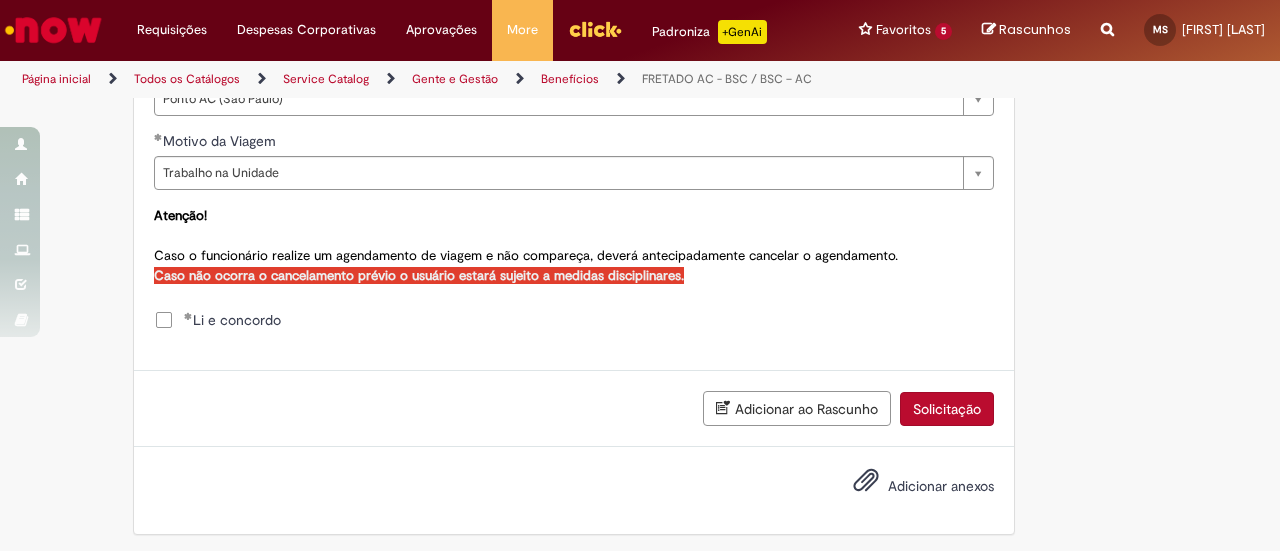 click on "Solicitação" at bounding box center [947, 409] 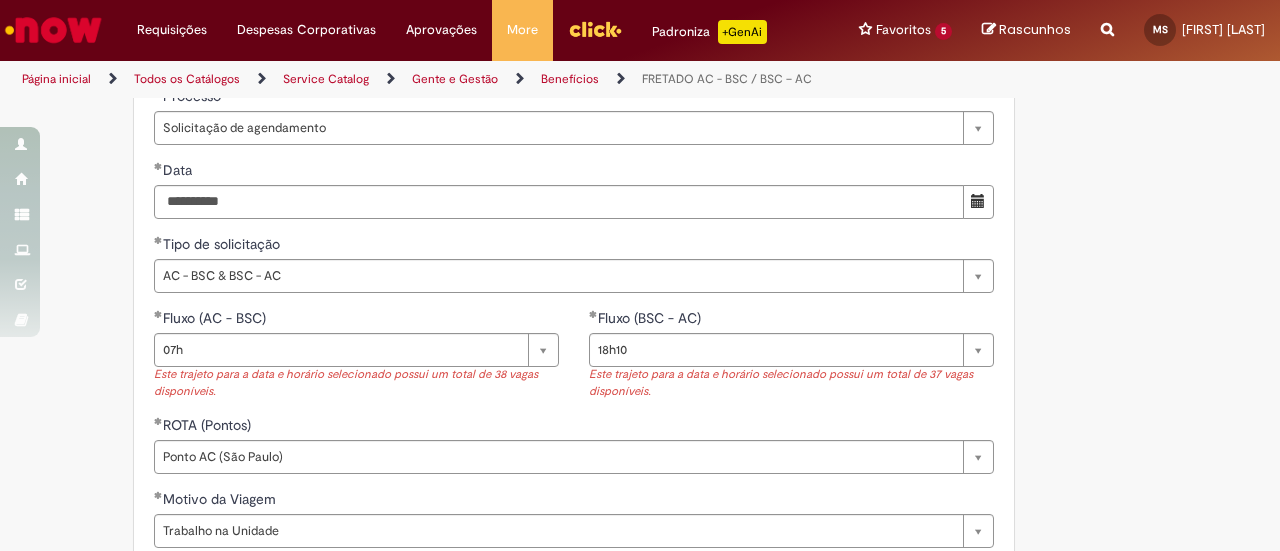 scroll, scrollTop: 724, scrollLeft: 0, axis: vertical 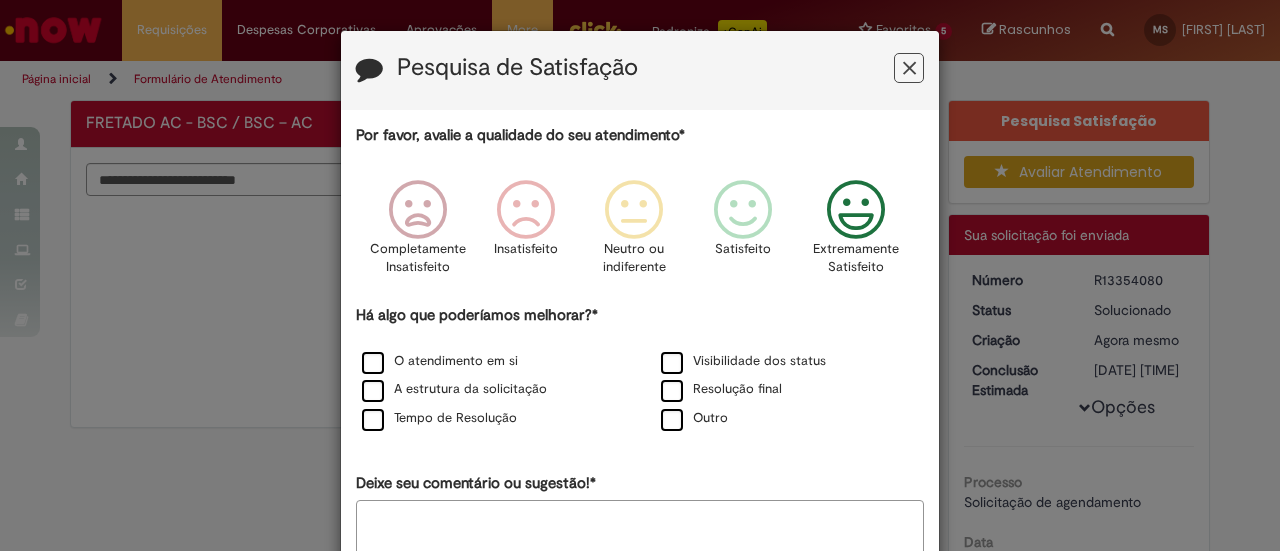 click at bounding box center (856, 210) 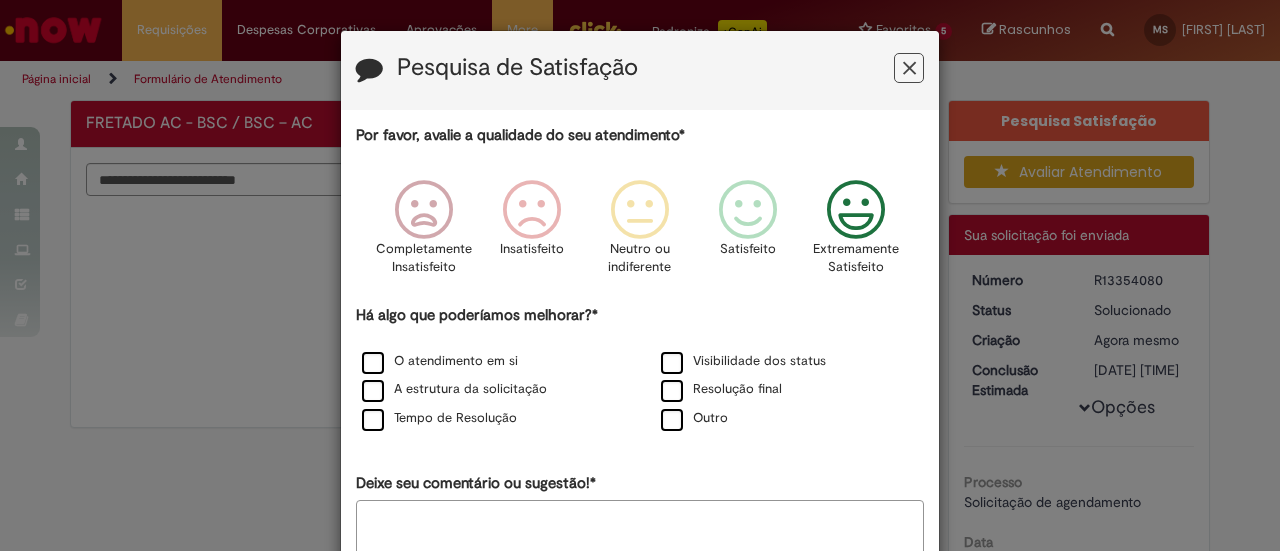 click on "O atendimento em si" at bounding box center [490, 362] 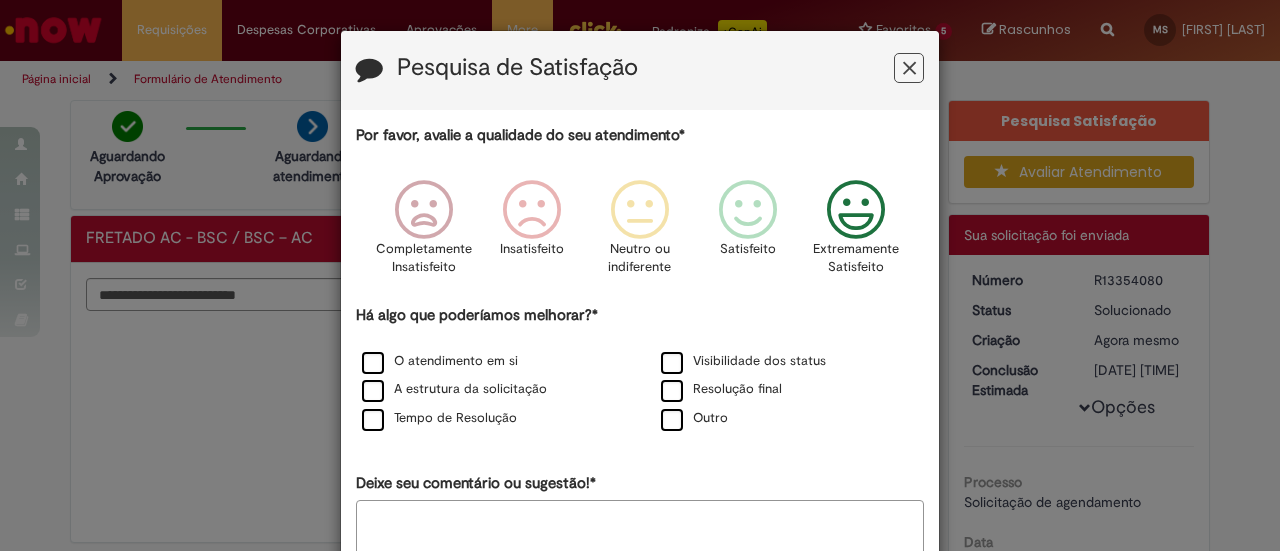 click on "O atendimento em si" at bounding box center (490, 362) 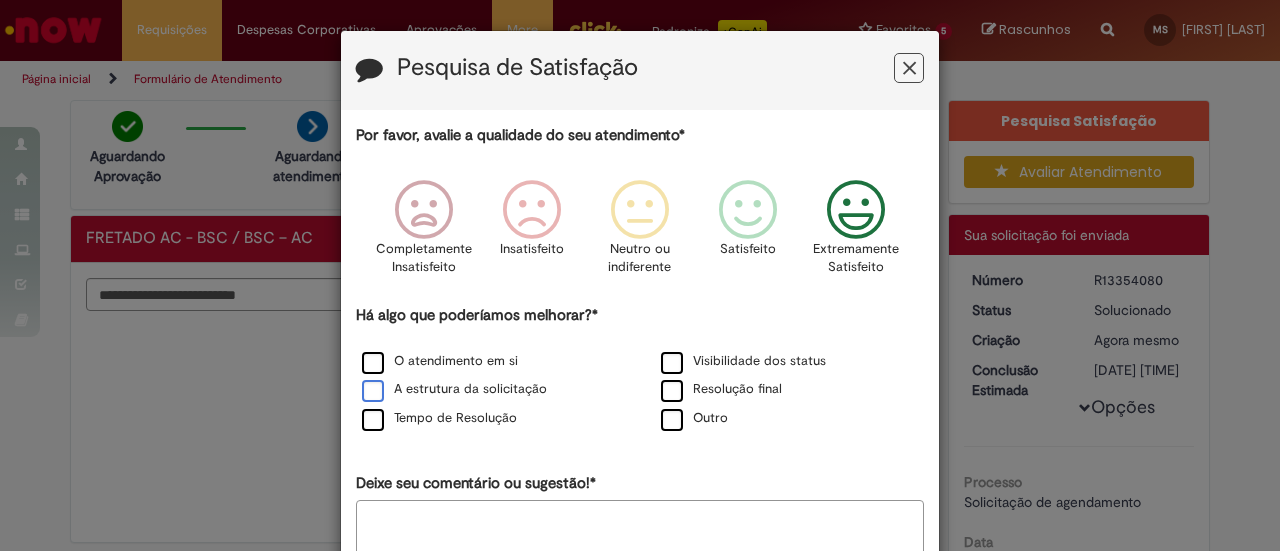 click on "A estrutura da solicitação" at bounding box center [454, 389] 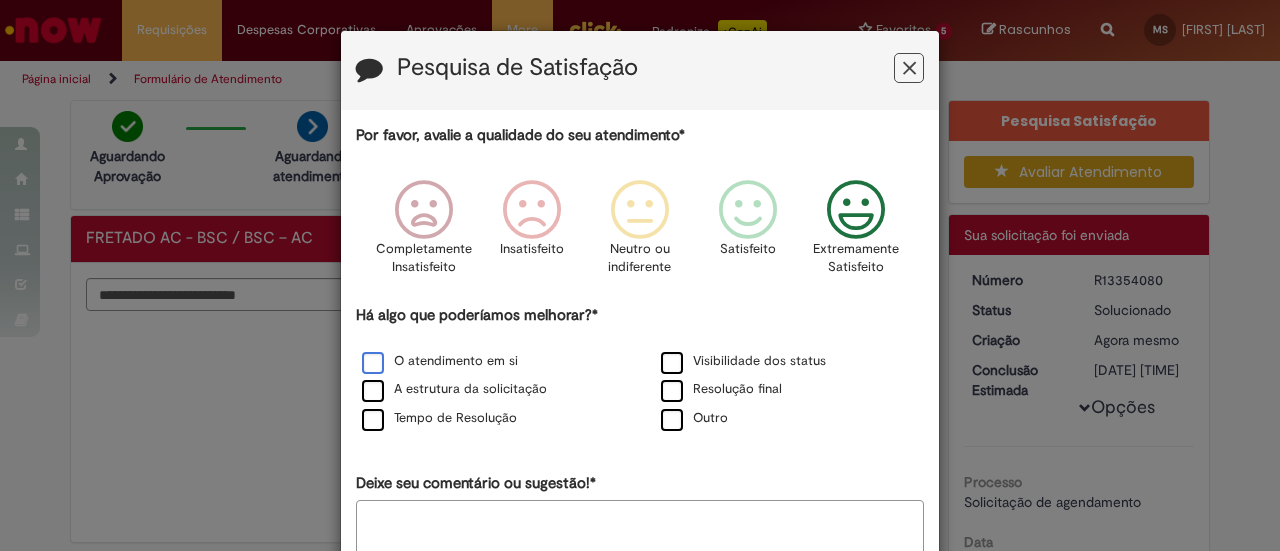 click on "O atendimento em si" at bounding box center (440, 361) 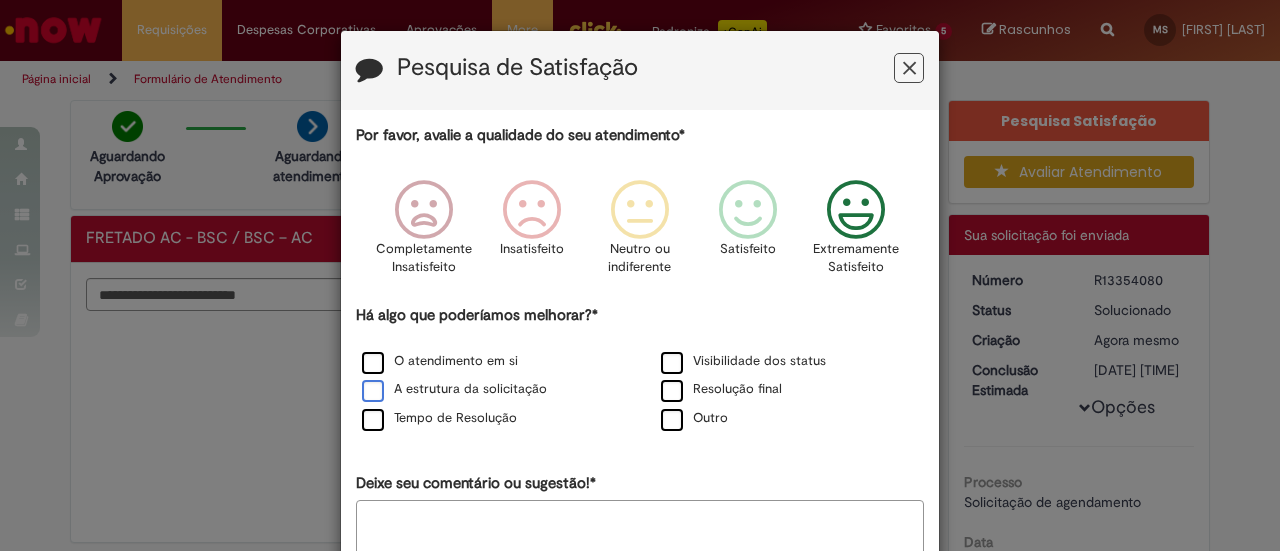 click on "A estrutura da solicitação" at bounding box center (454, 389) 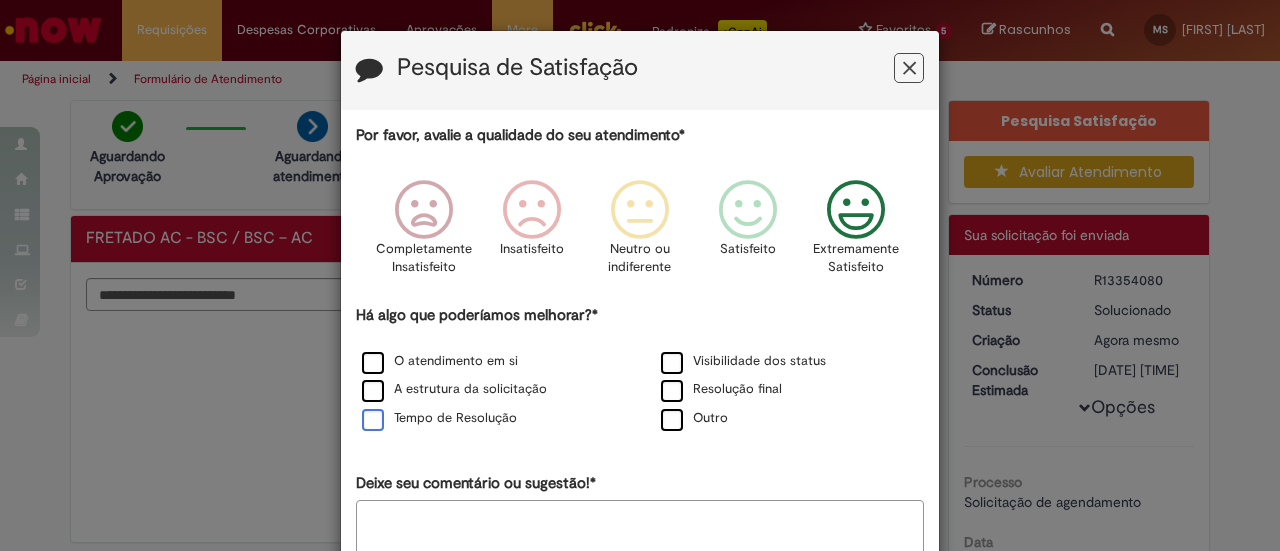 click on "Tempo de Resolução" at bounding box center (439, 418) 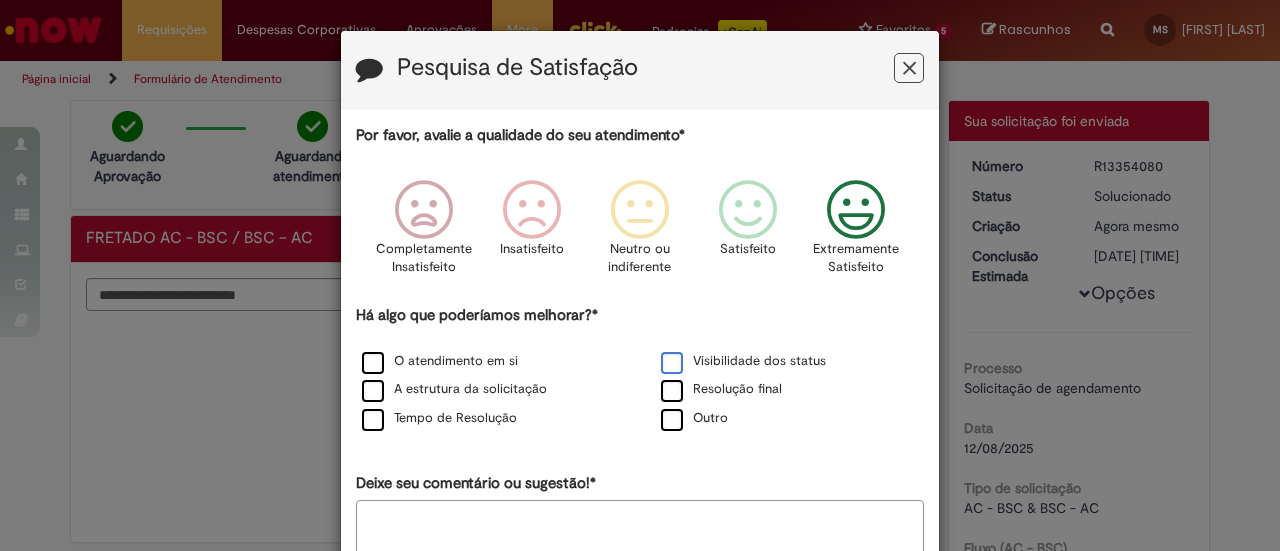 click on "Visibilidade dos status" at bounding box center (743, 361) 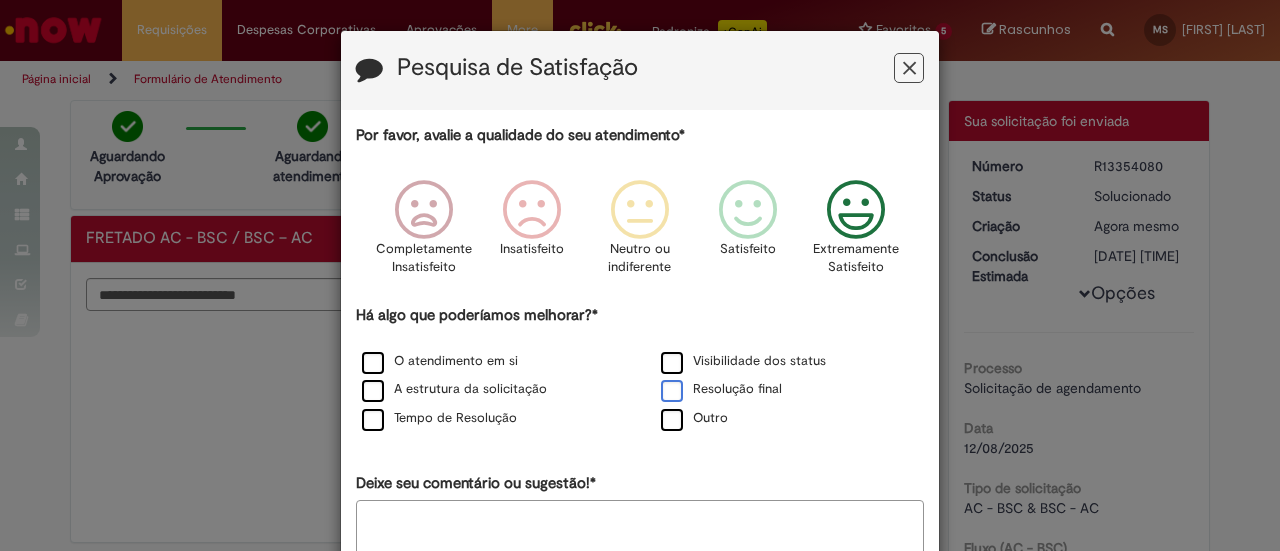 click on "Resolução final" at bounding box center (721, 389) 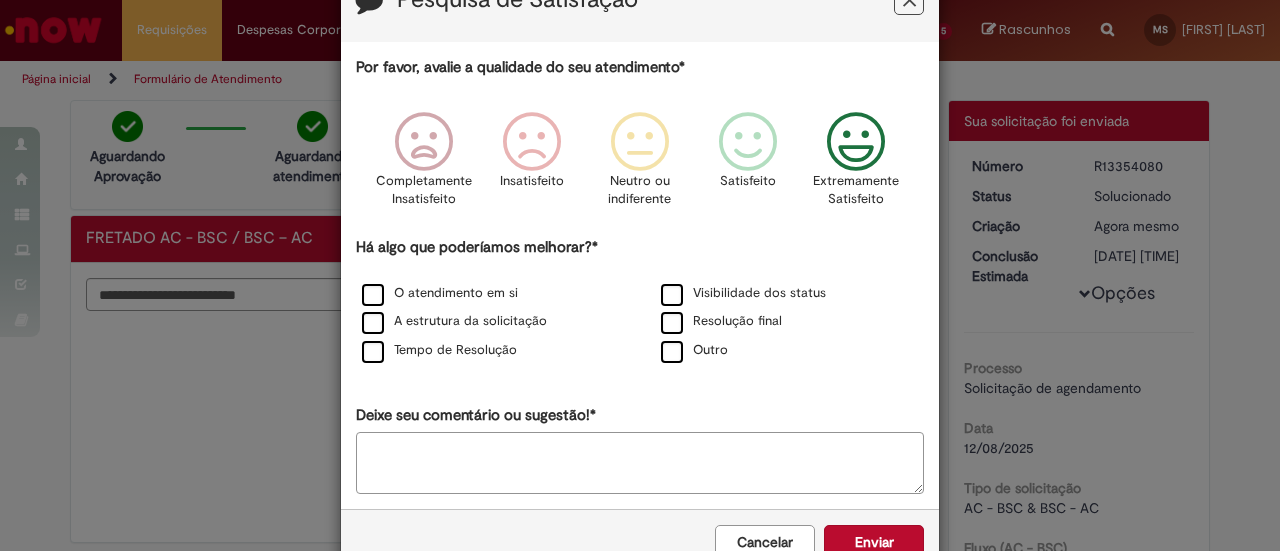 scroll, scrollTop: 119, scrollLeft: 0, axis: vertical 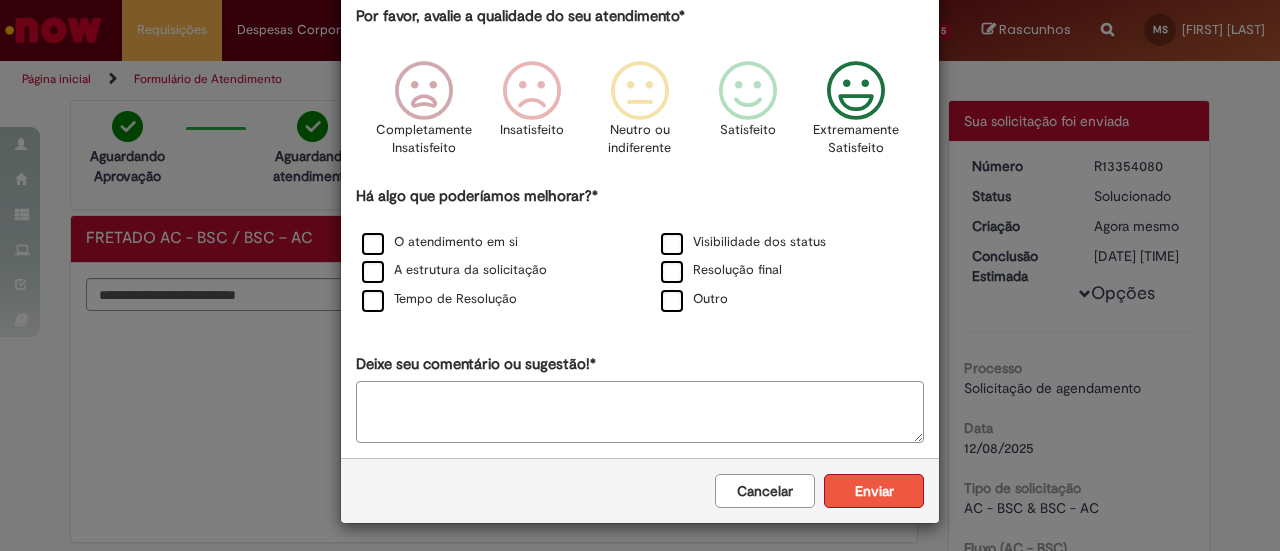 click on "Enviar" at bounding box center [874, 491] 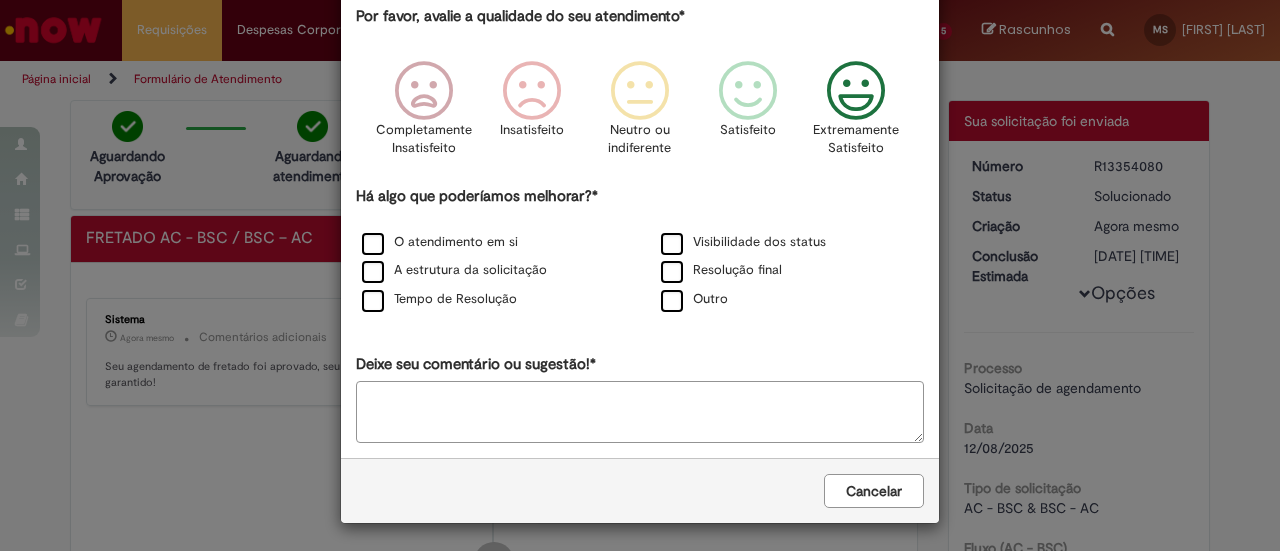 scroll, scrollTop: 0, scrollLeft: 0, axis: both 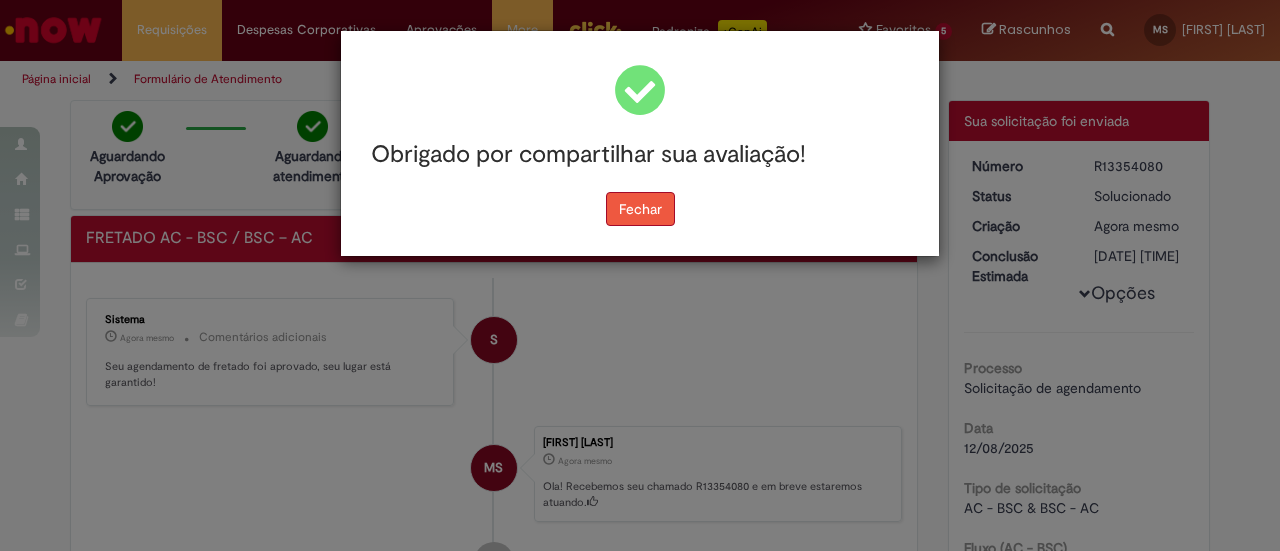 click on "Fechar" at bounding box center [640, 209] 